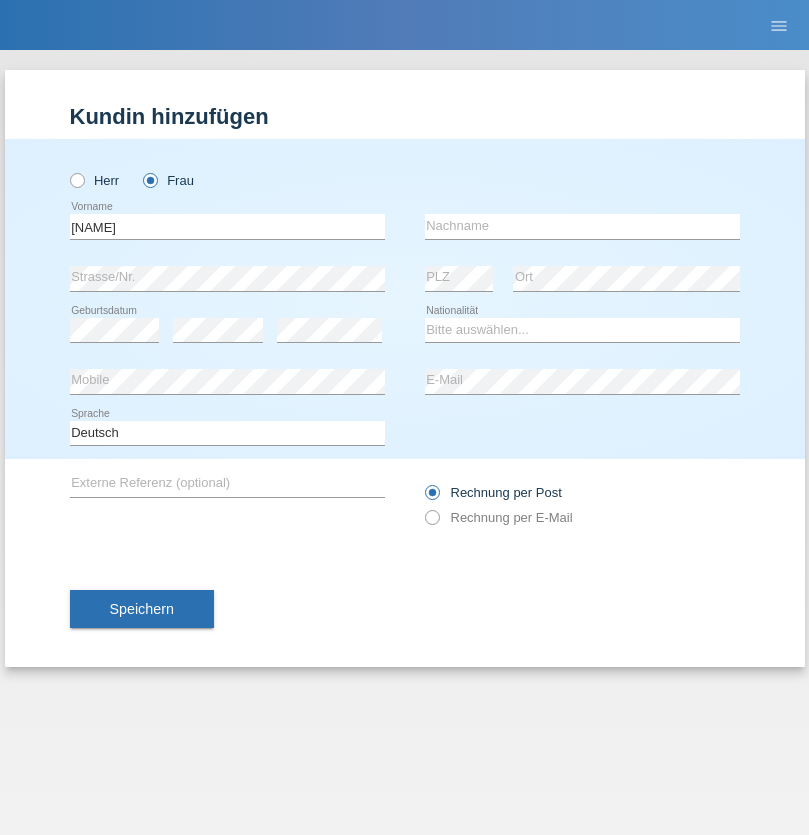 scroll, scrollTop: 0, scrollLeft: 0, axis: both 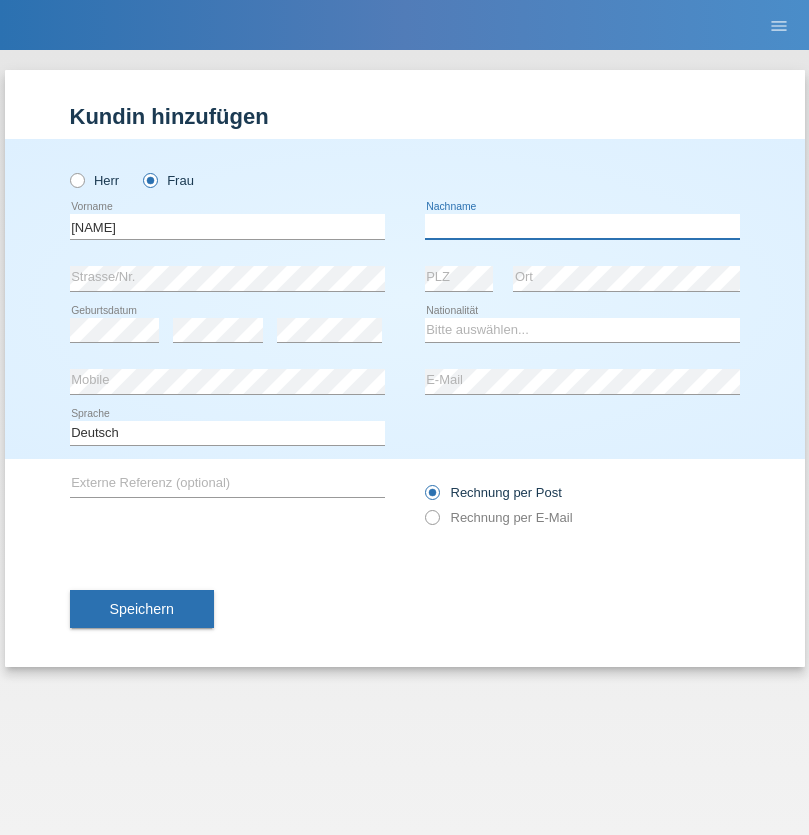 click at bounding box center (582, 226) 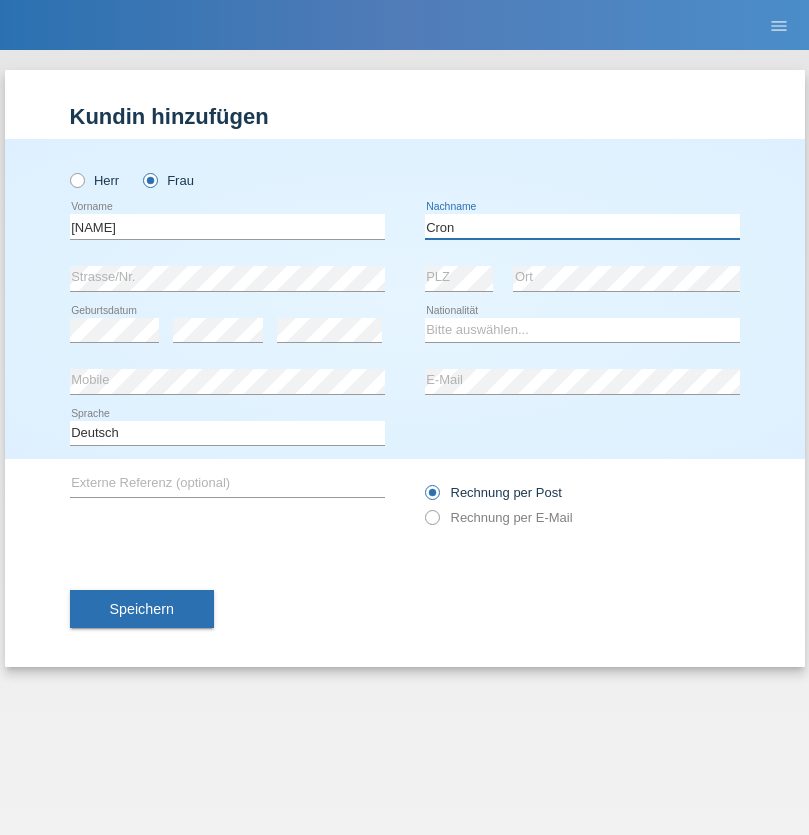 type on "Cron" 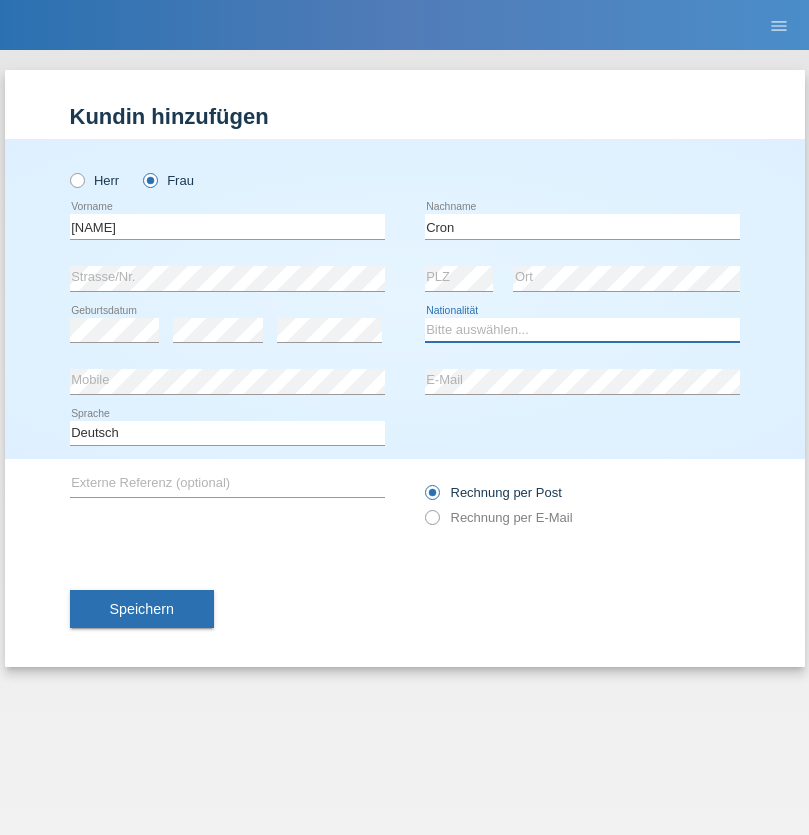 select on "CH" 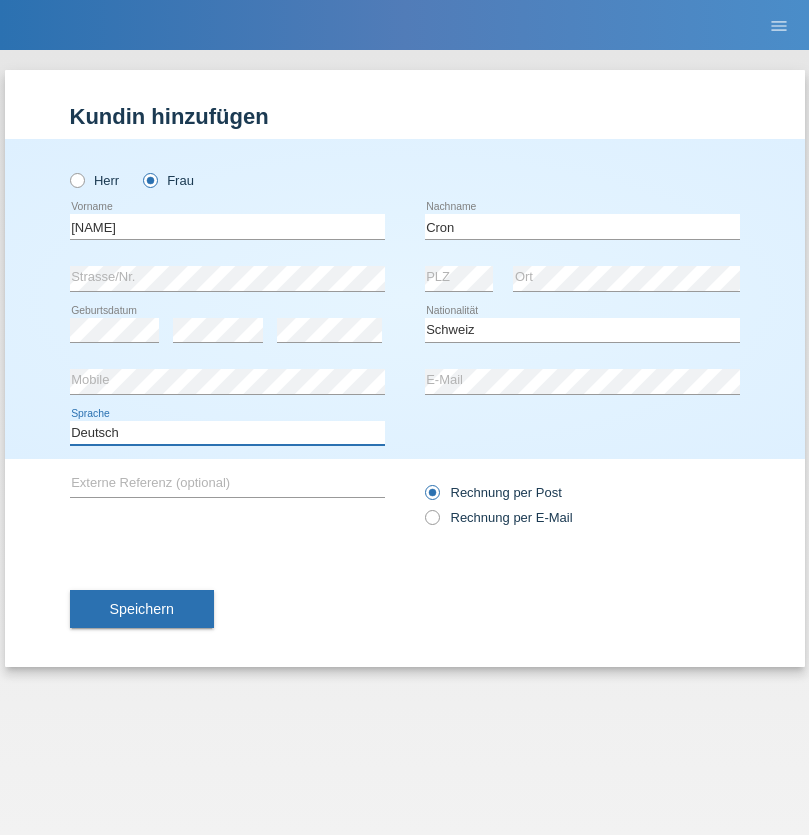 select on "en" 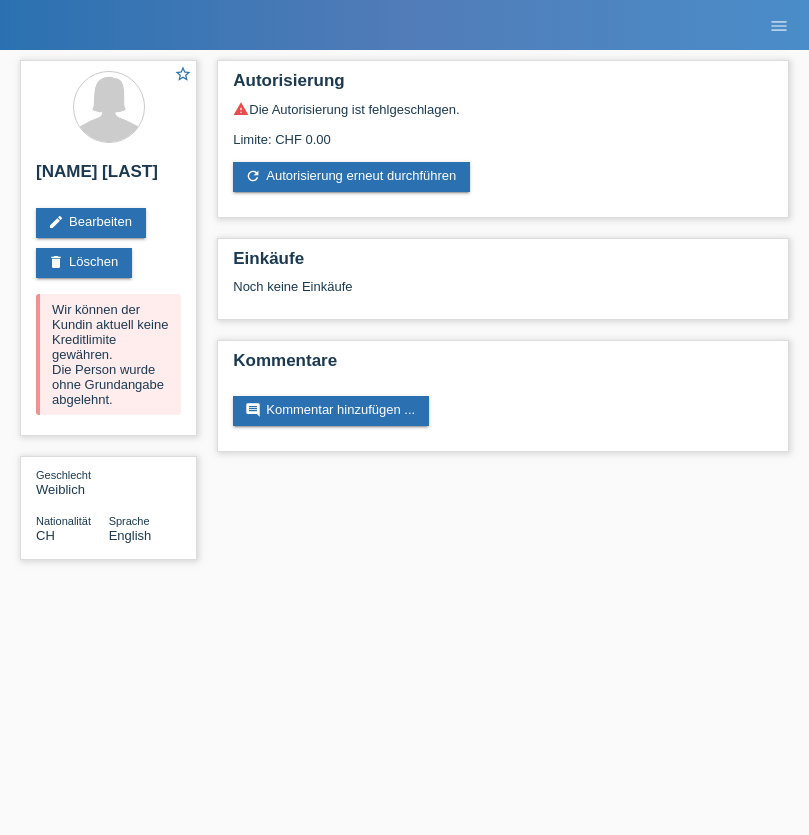 scroll, scrollTop: 0, scrollLeft: 0, axis: both 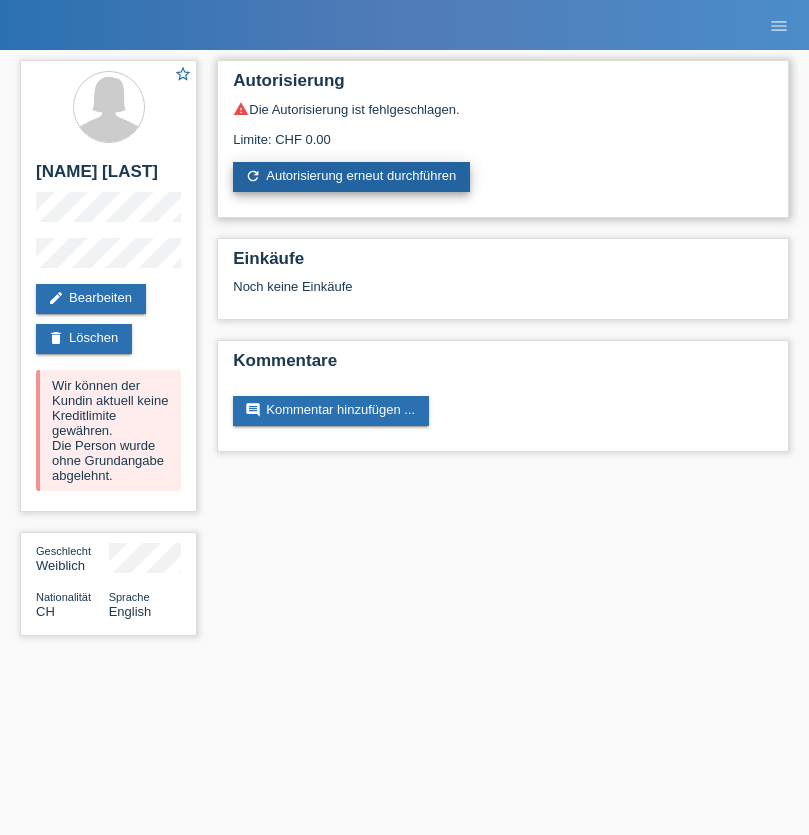click on "refresh  Autorisierung erneut durchführen" at bounding box center [351, 177] 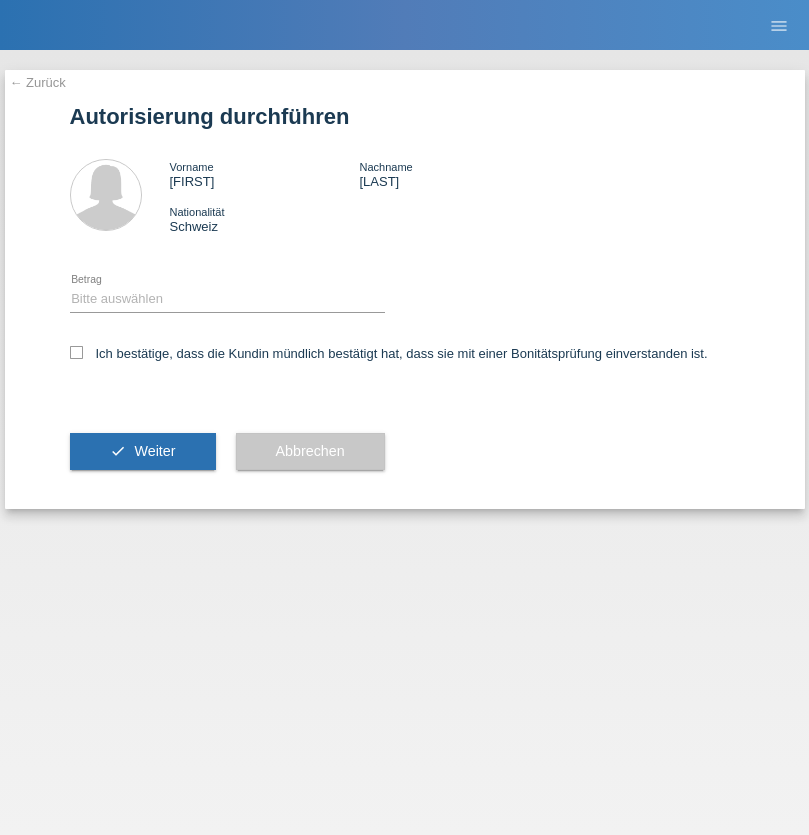 scroll, scrollTop: 0, scrollLeft: 0, axis: both 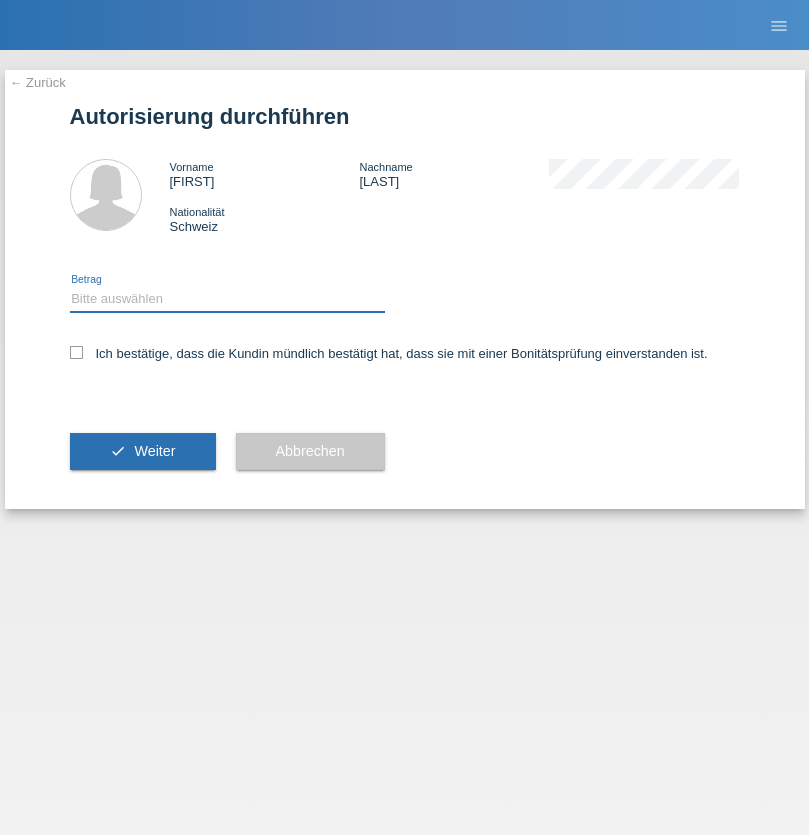 select on "1" 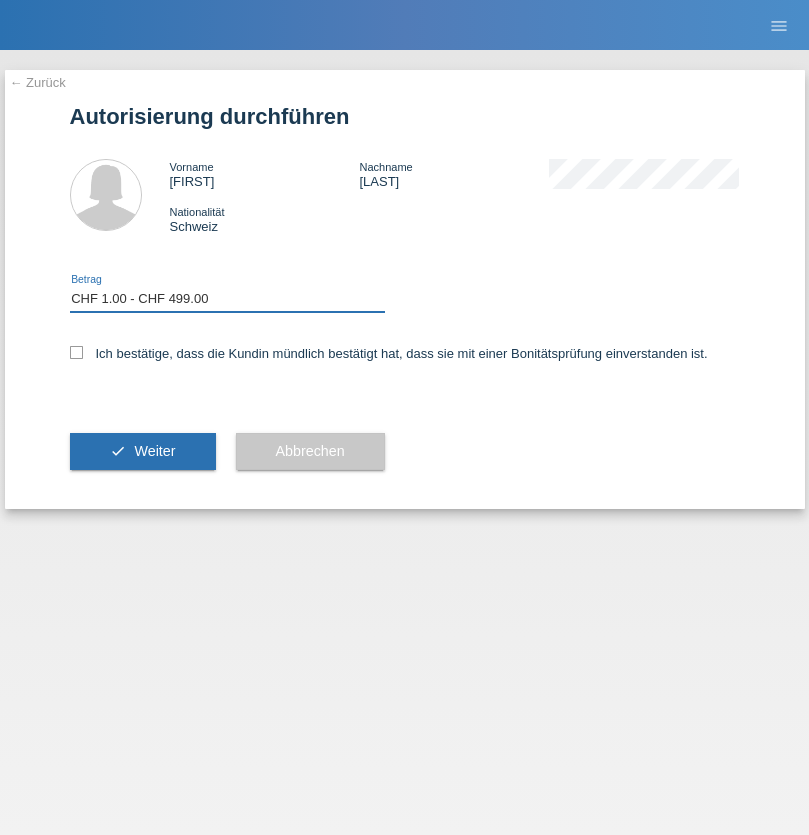 checkbox on "true" 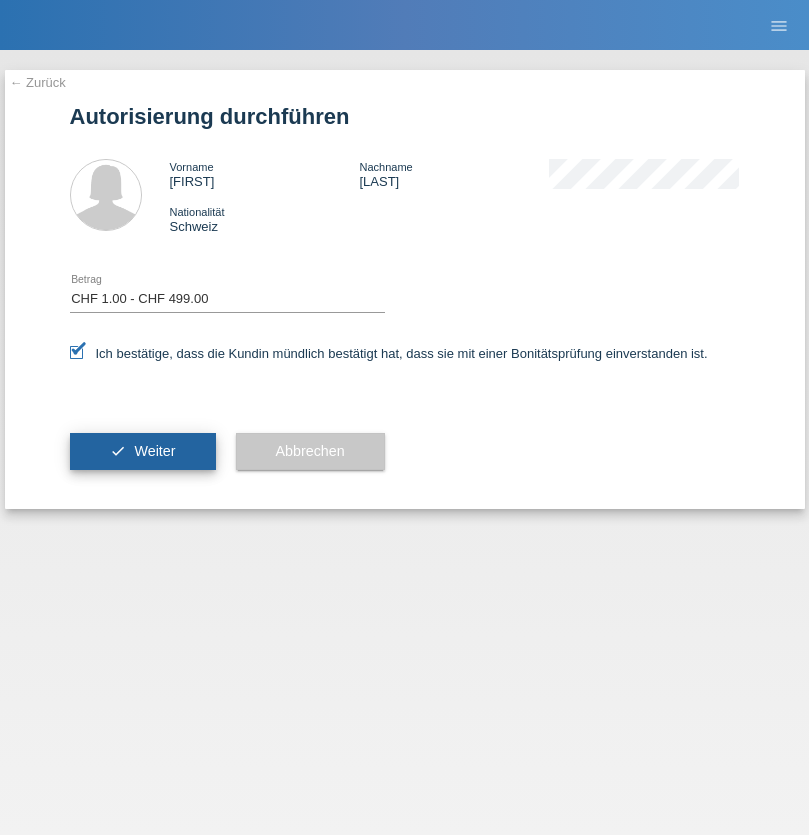click on "Weiter" at bounding box center (154, 451) 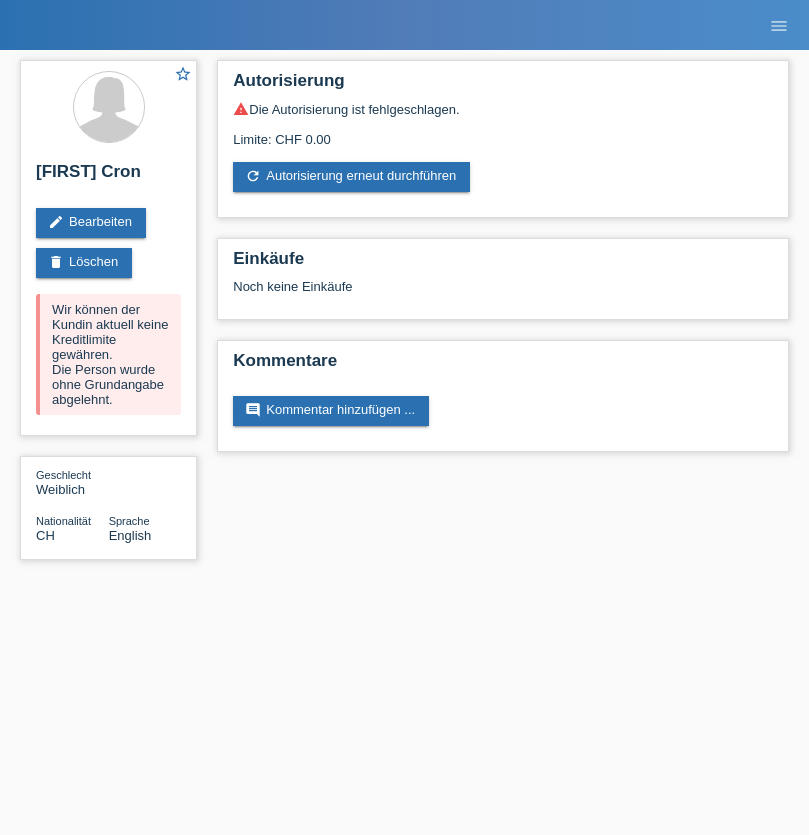 scroll, scrollTop: 0, scrollLeft: 0, axis: both 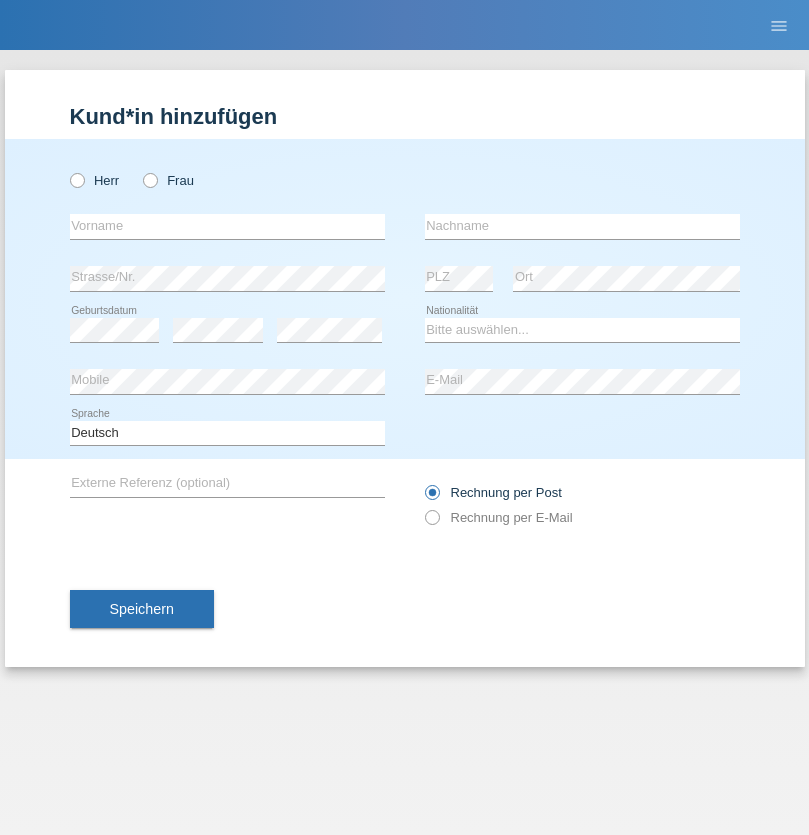 radio on "true" 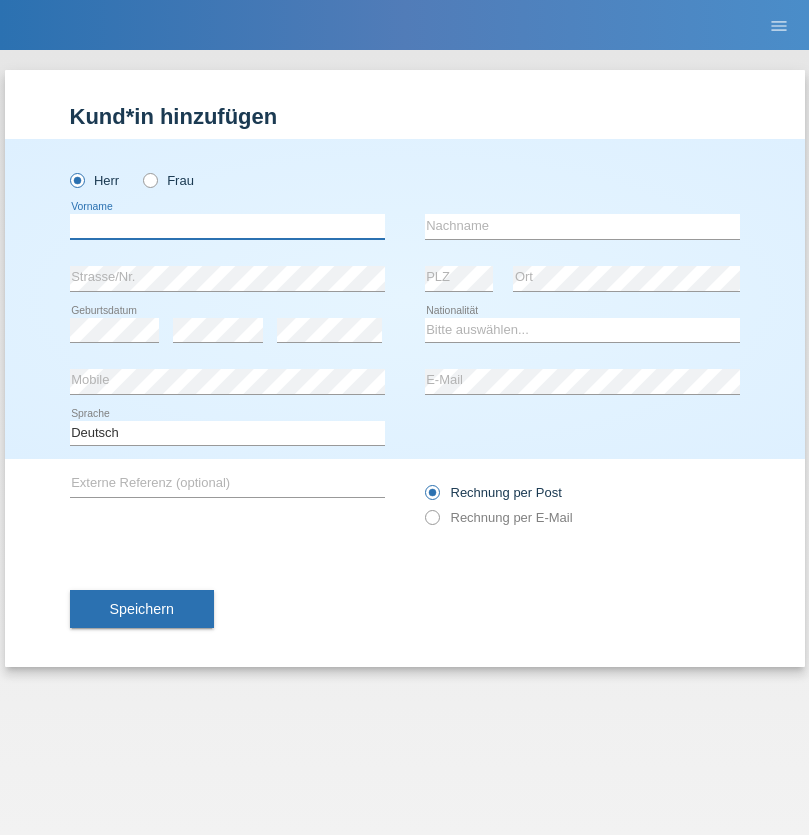 click at bounding box center [227, 226] 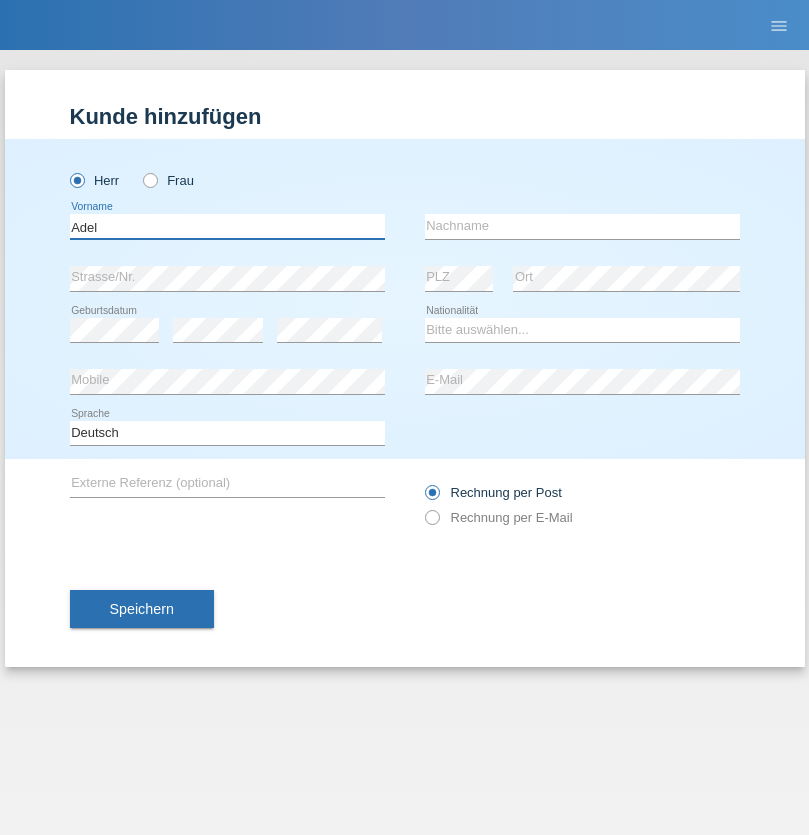 type on "Adel" 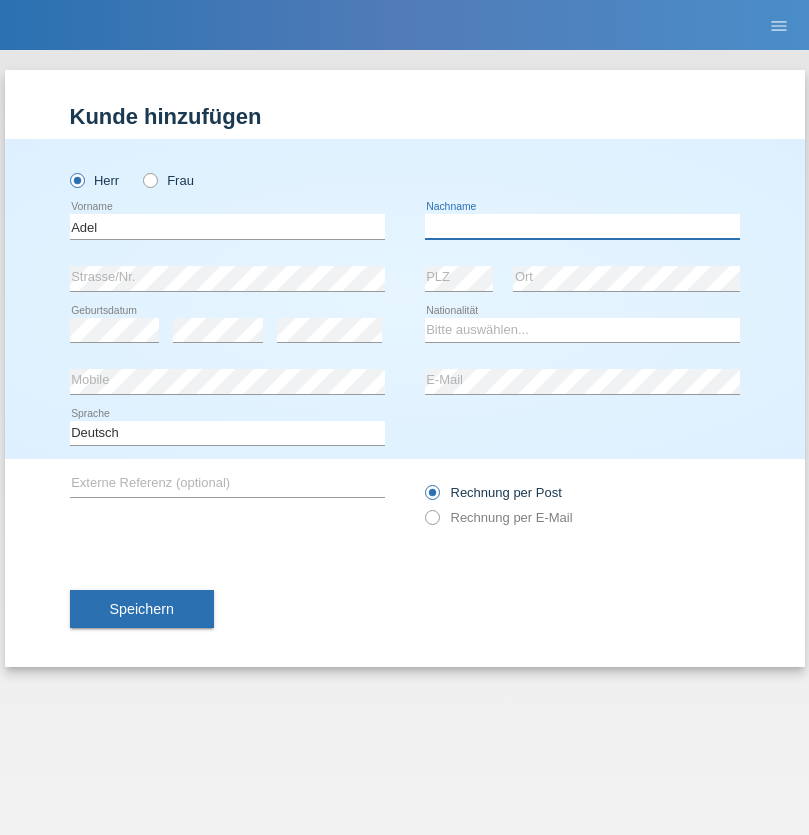 click at bounding box center [582, 226] 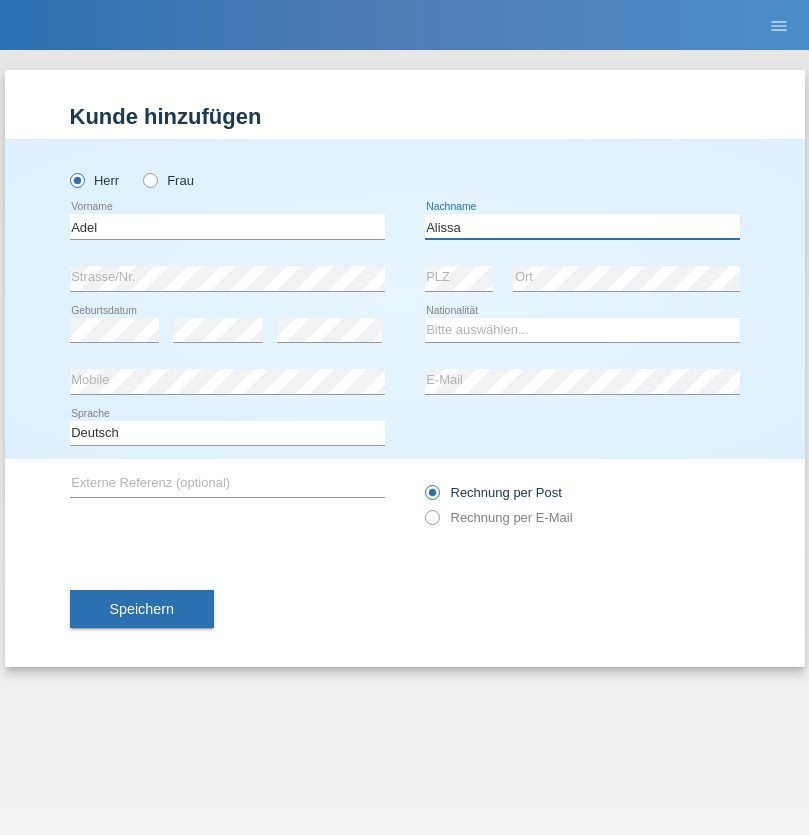 type on "Alissa" 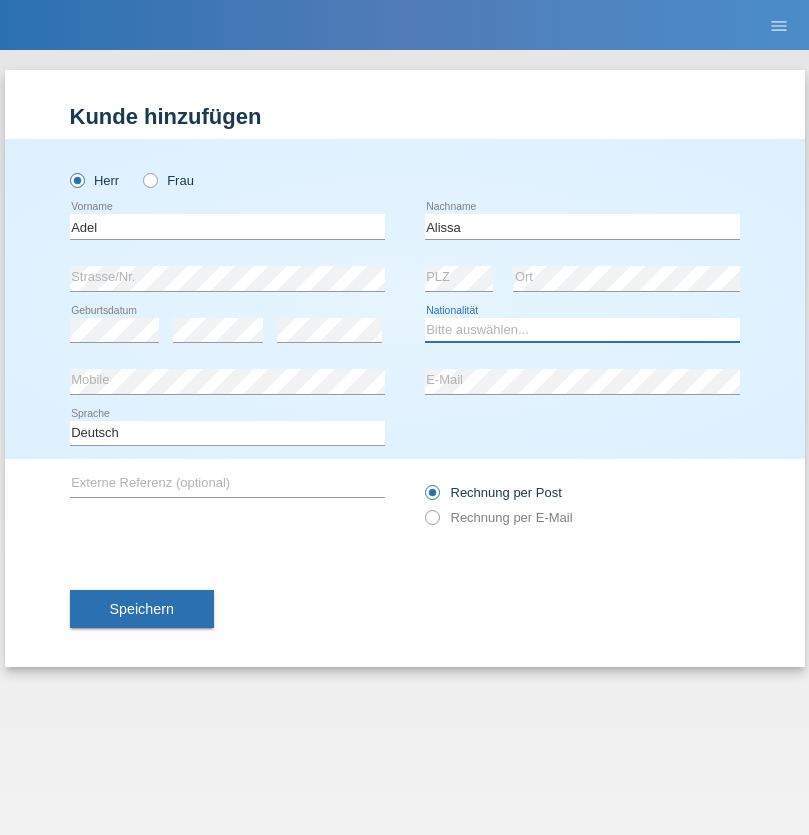 select on "SY" 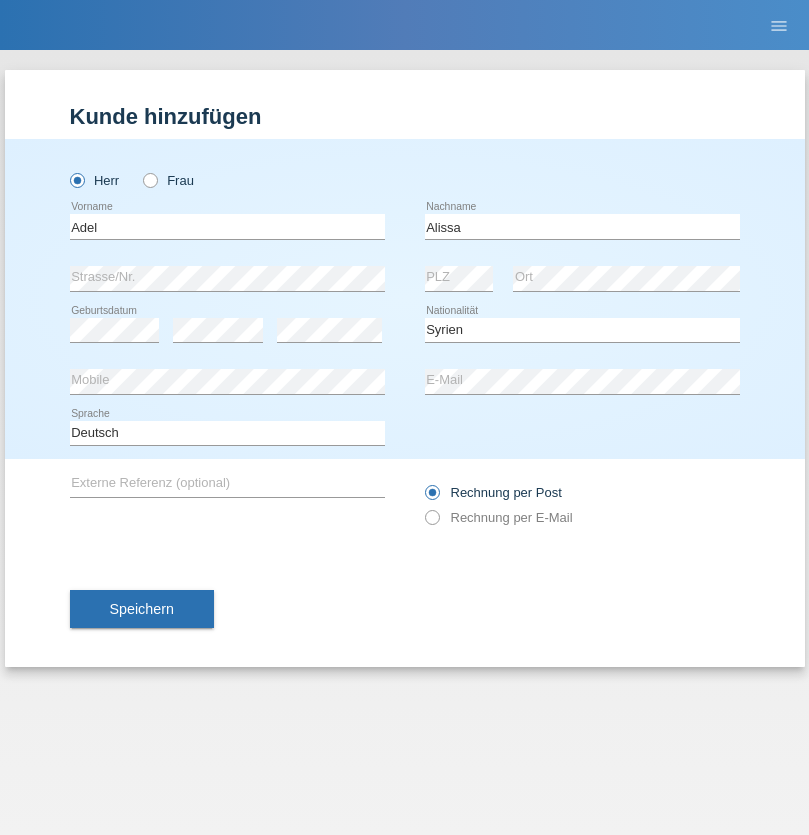 select on "C" 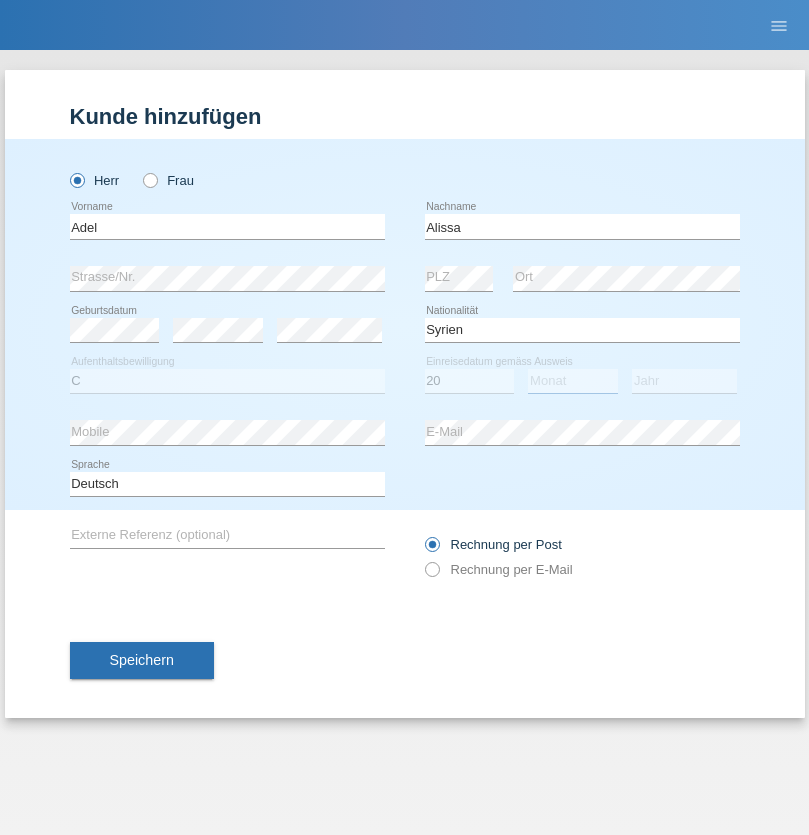 select on "09" 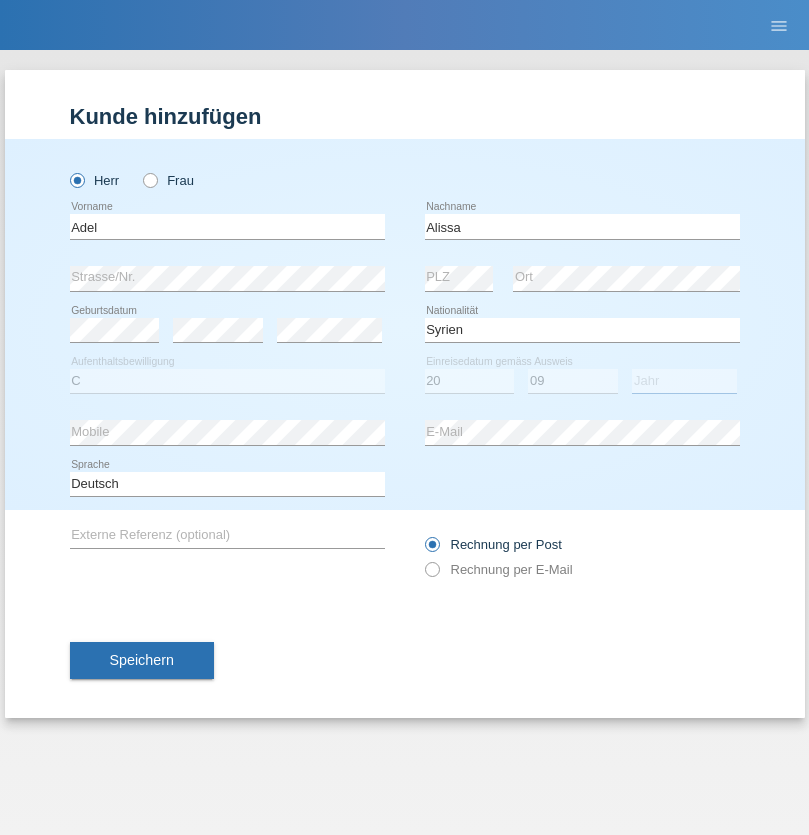 select on "2018" 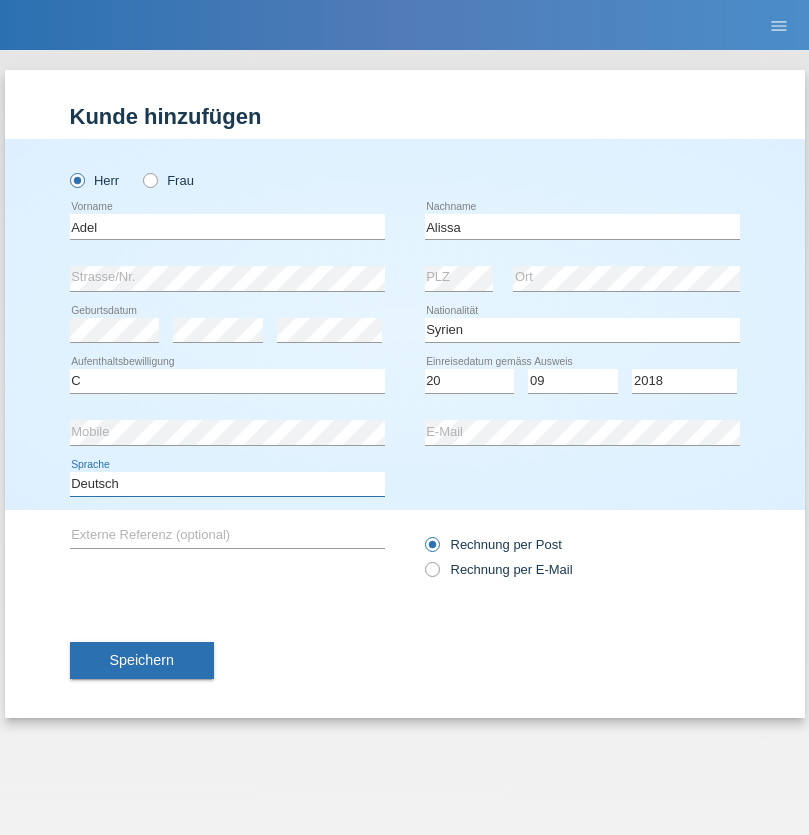 select on "en" 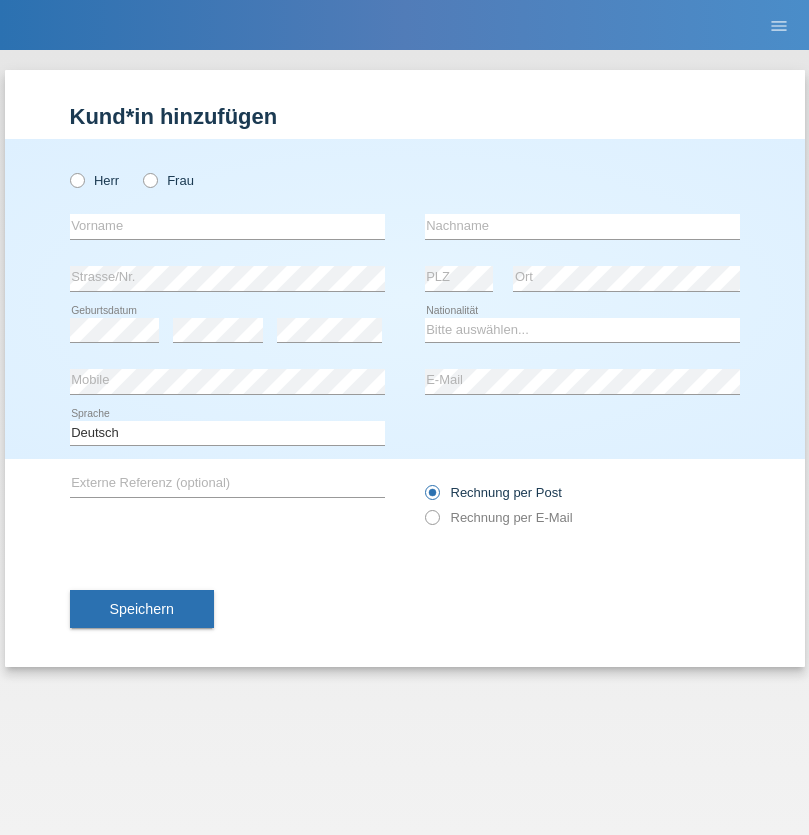 scroll, scrollTop: 0, scrollLeft: 0, axis: both 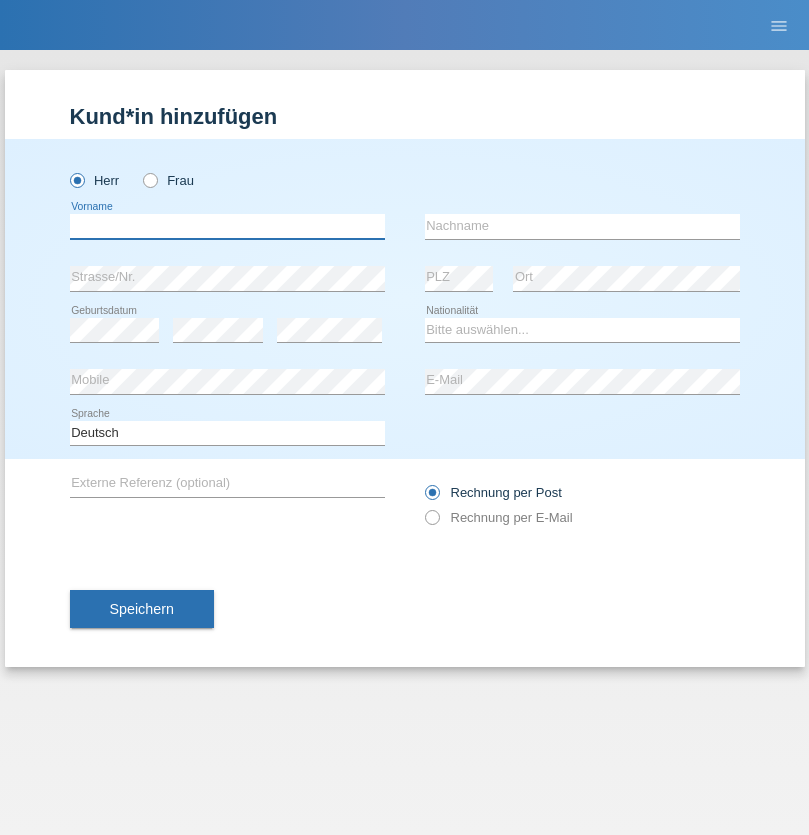 click at bounding box center [227, 226] 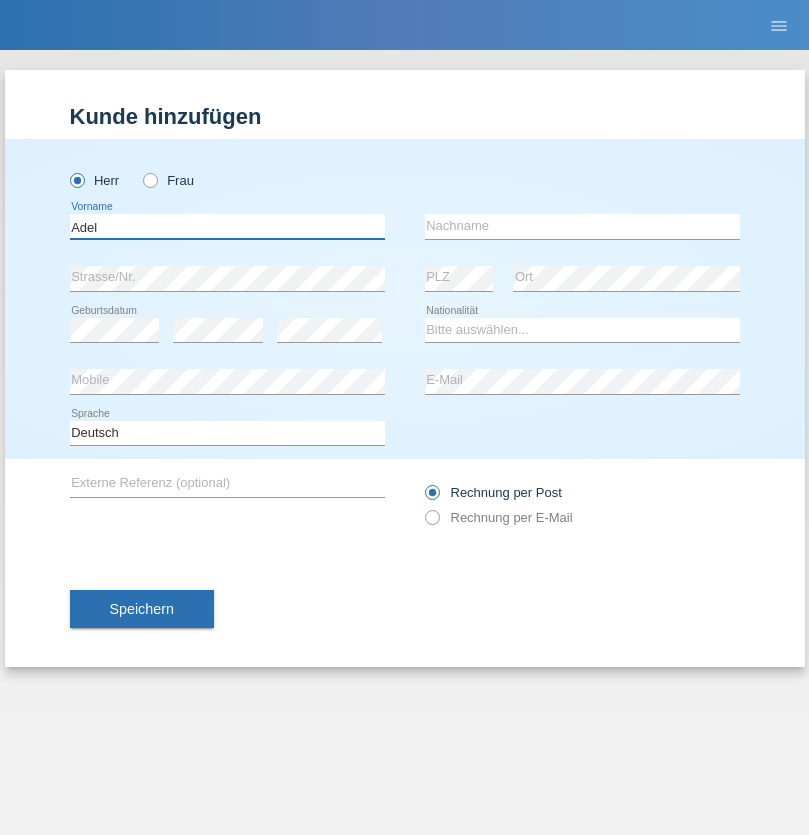type on "Adel" 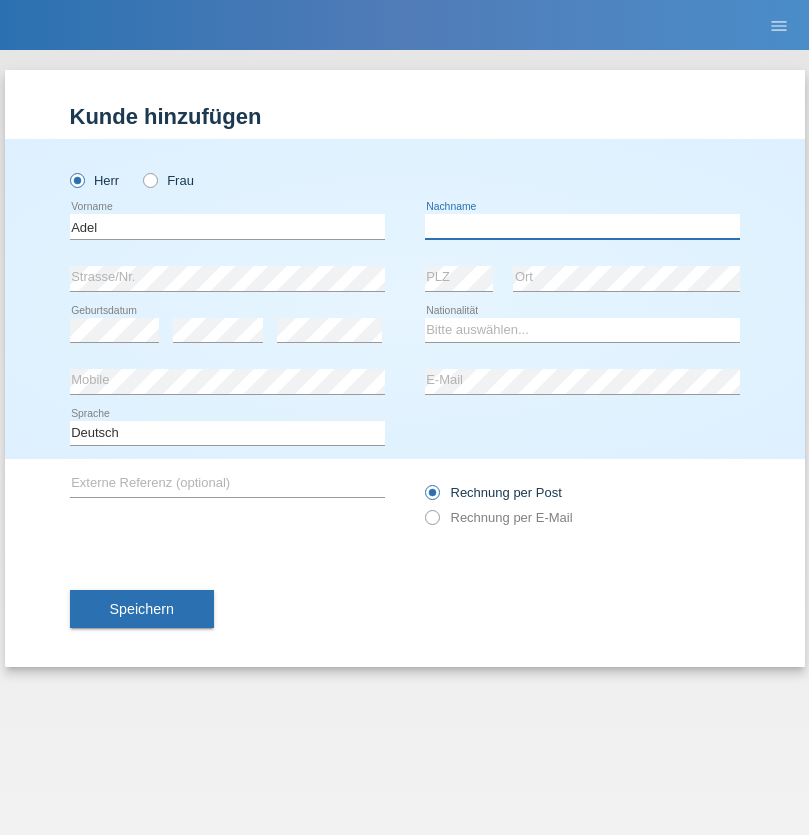 click at bounding box center (582, 226) 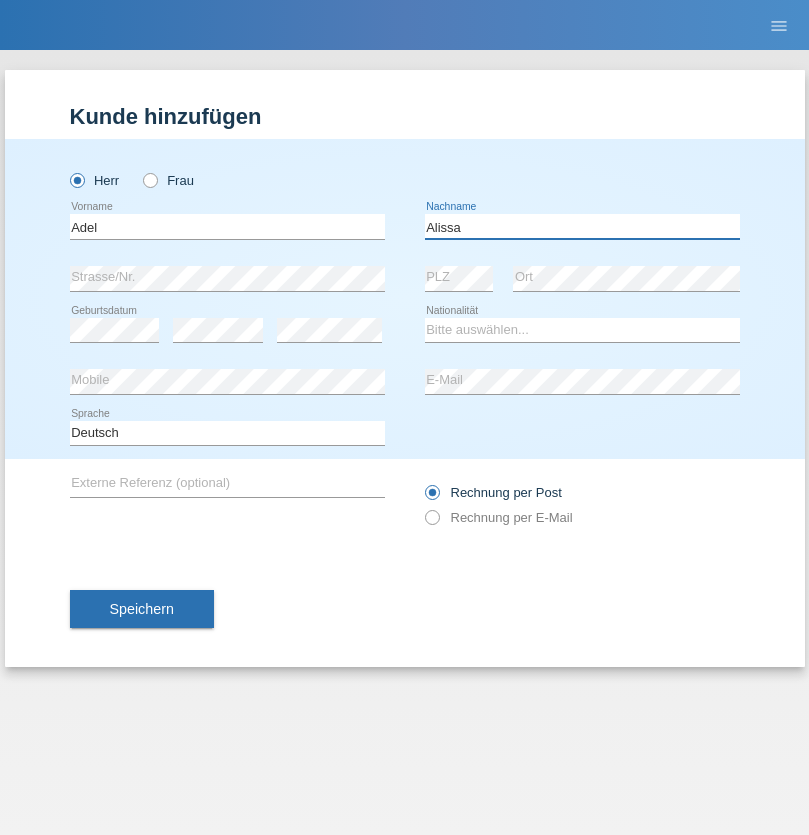 type on "Alissa" 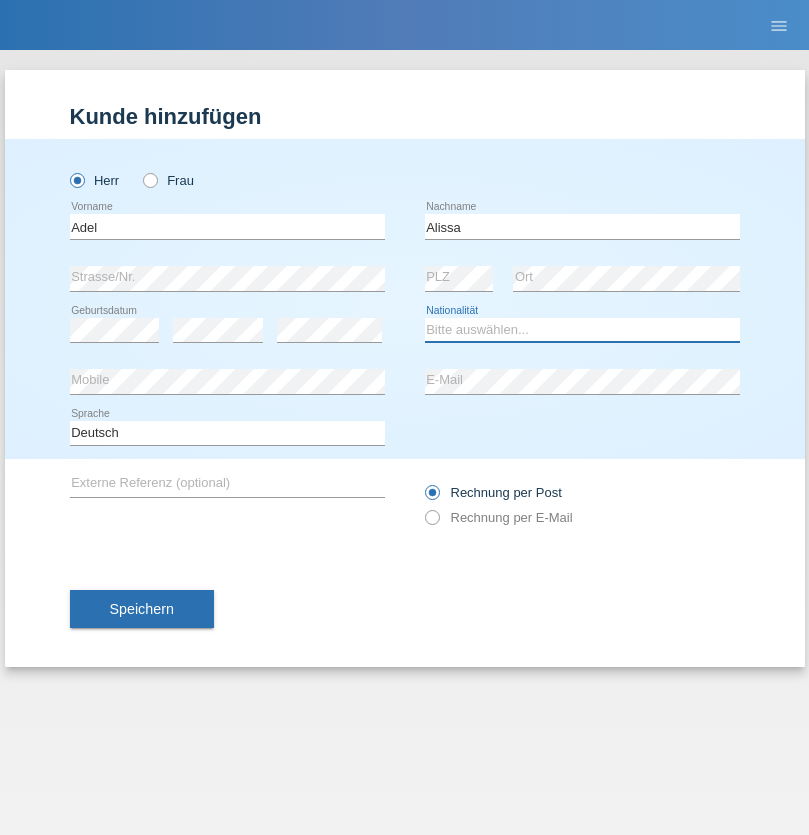 select on "SY" 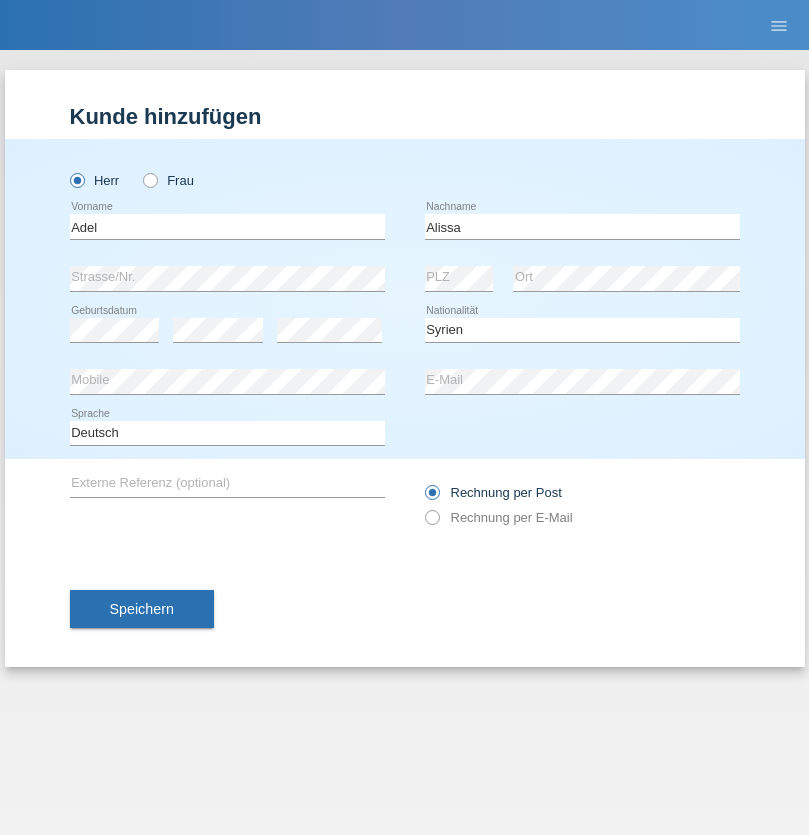 select on "C" 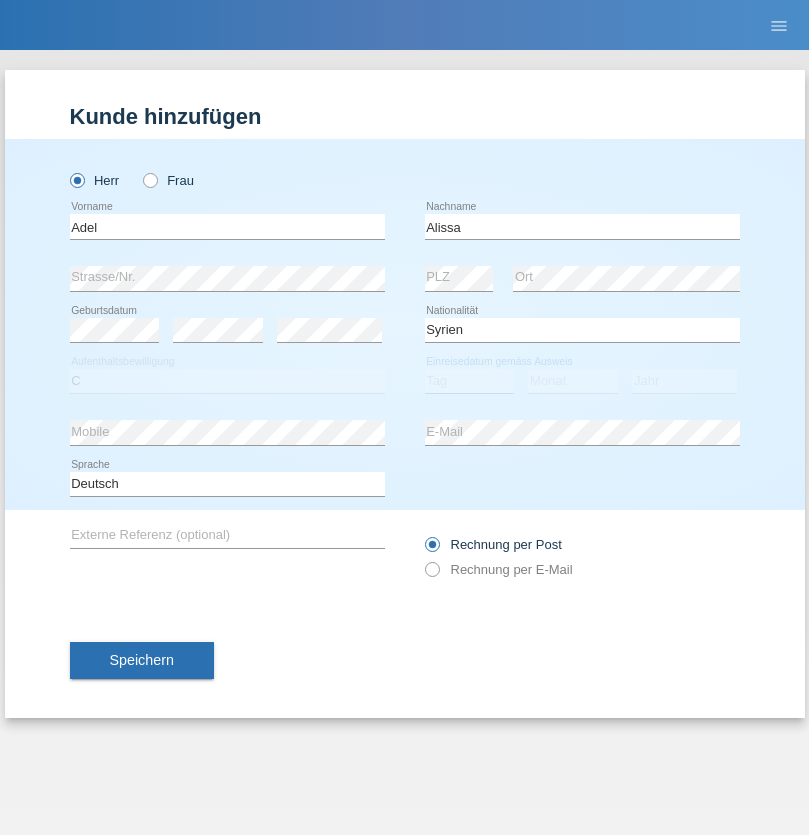 select on "20" 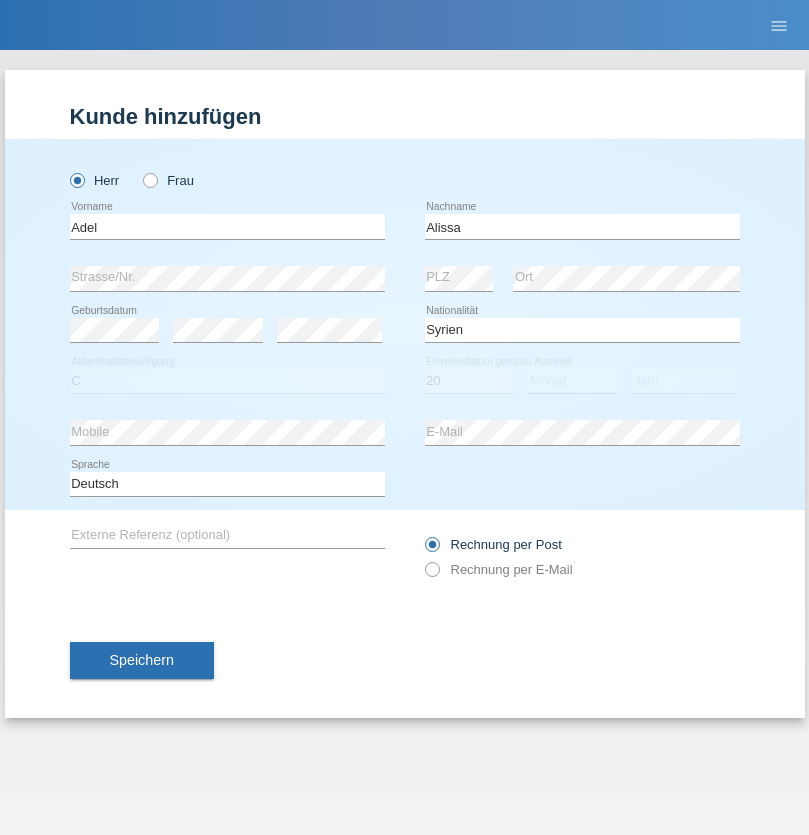 select on "09" 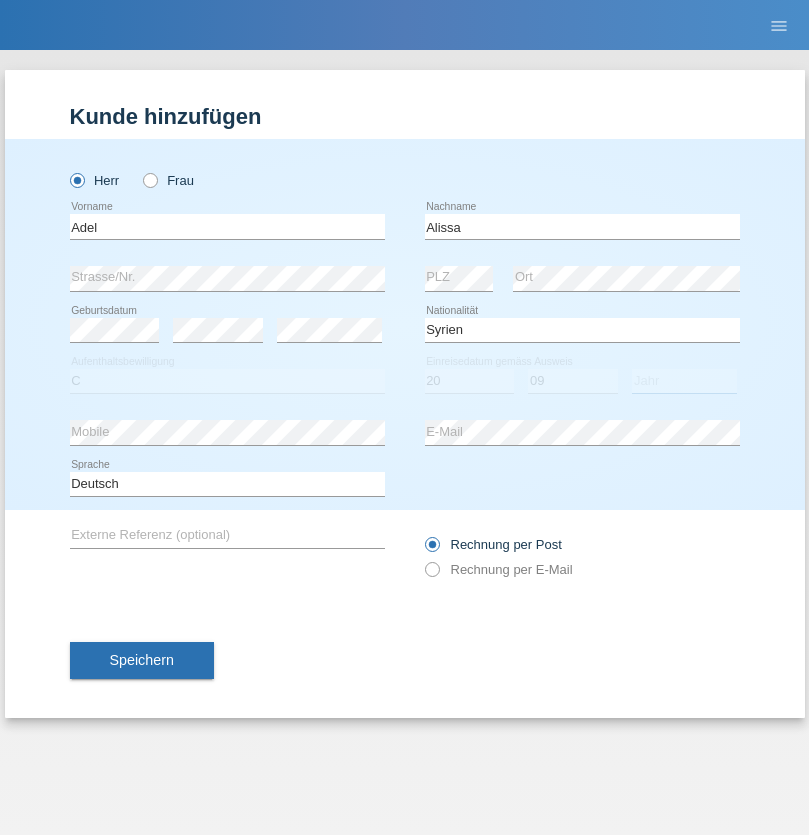 select on "2018" 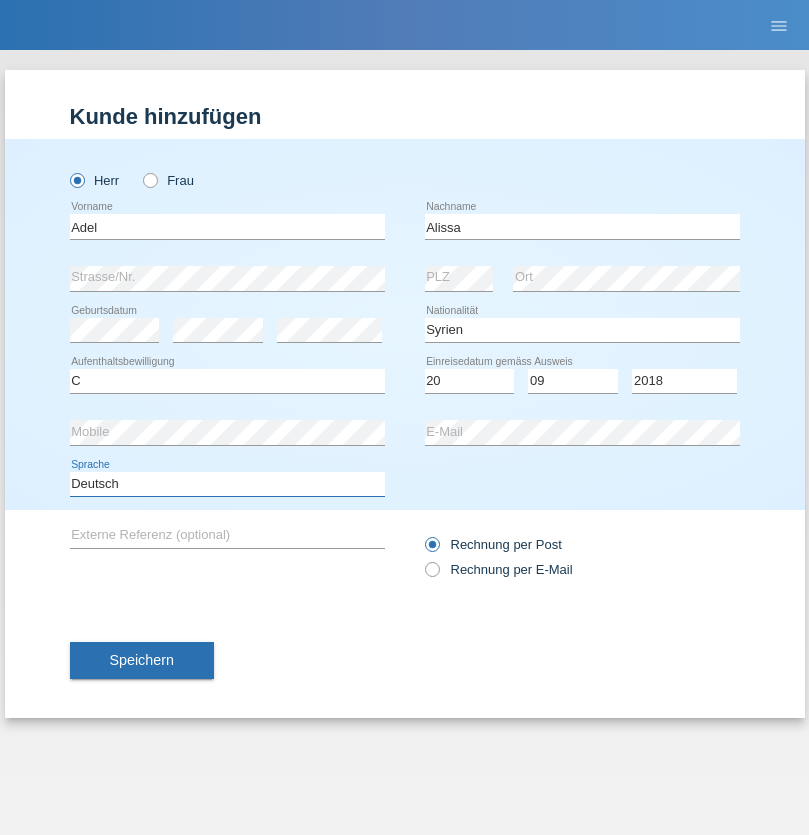 select on "en" 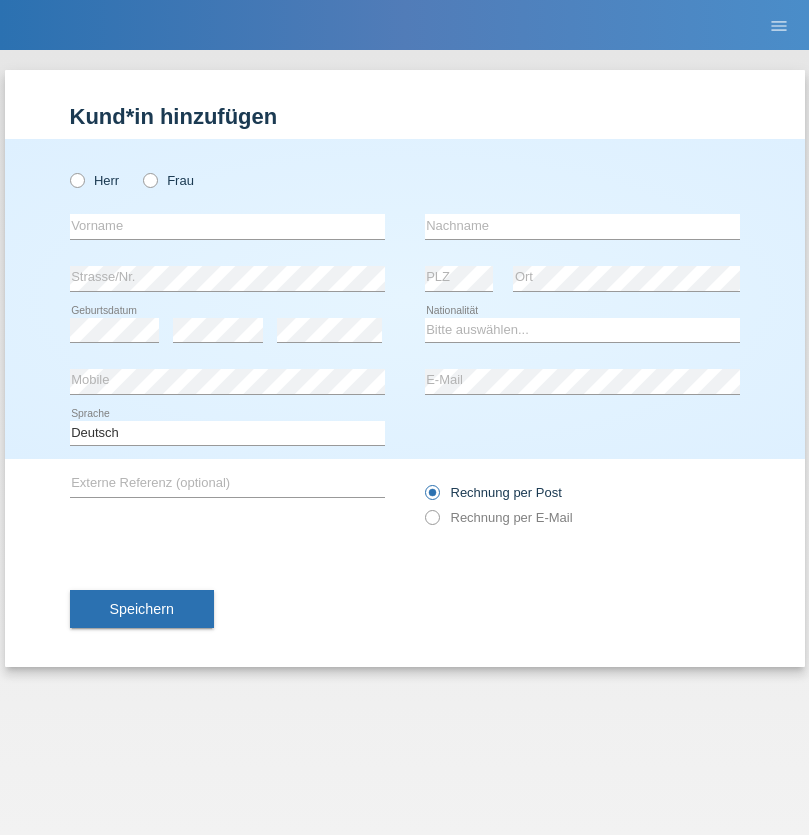 scroll, scrollTop: 0, scrollLeft: 0, axis: both 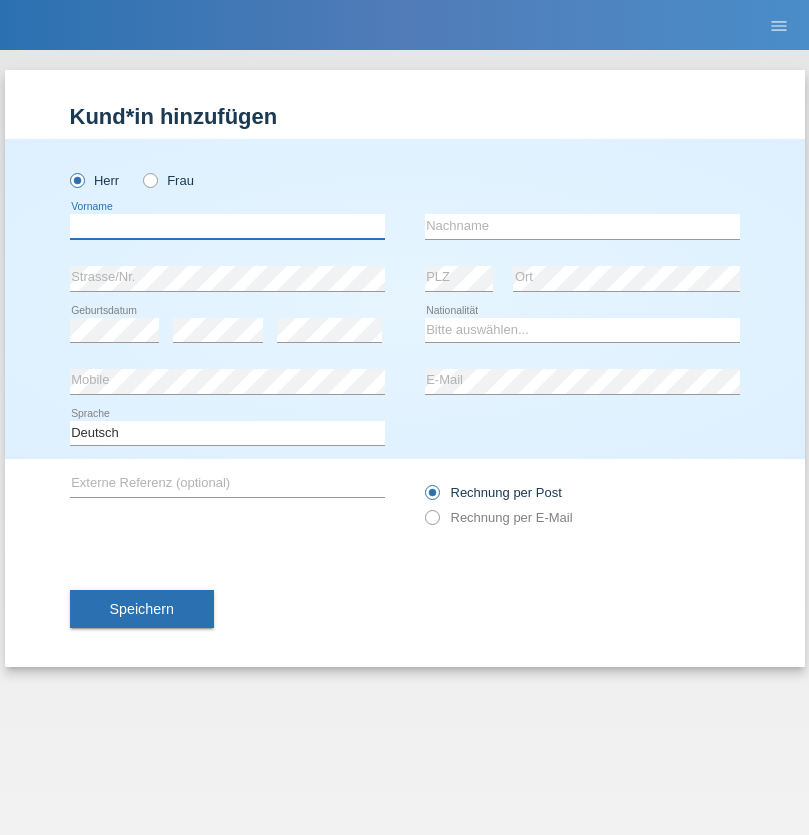 click at bounding box center (227, 226) 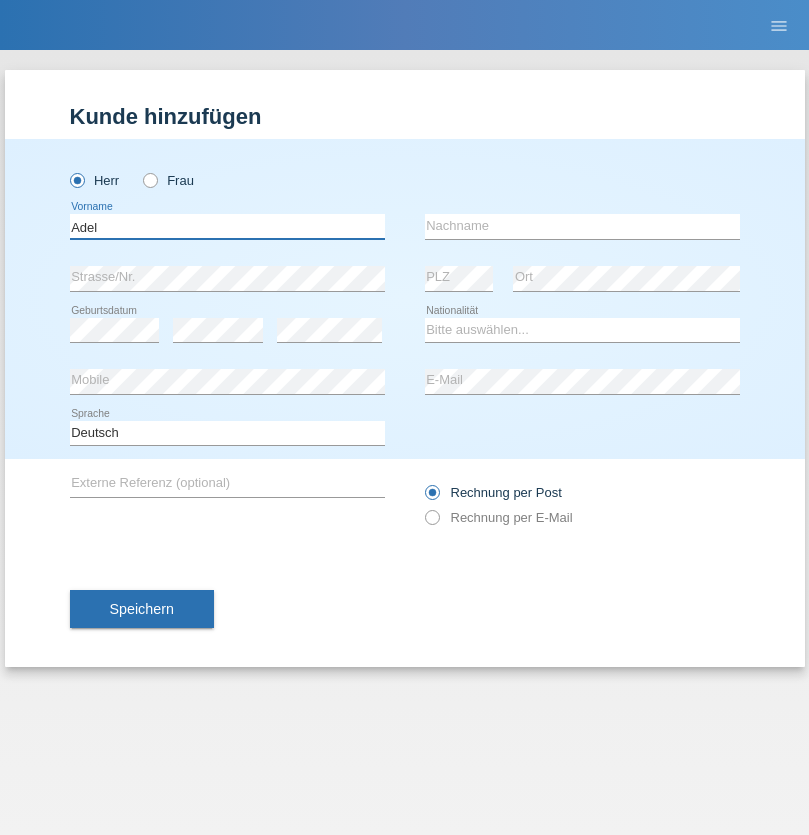 type on "Adel" 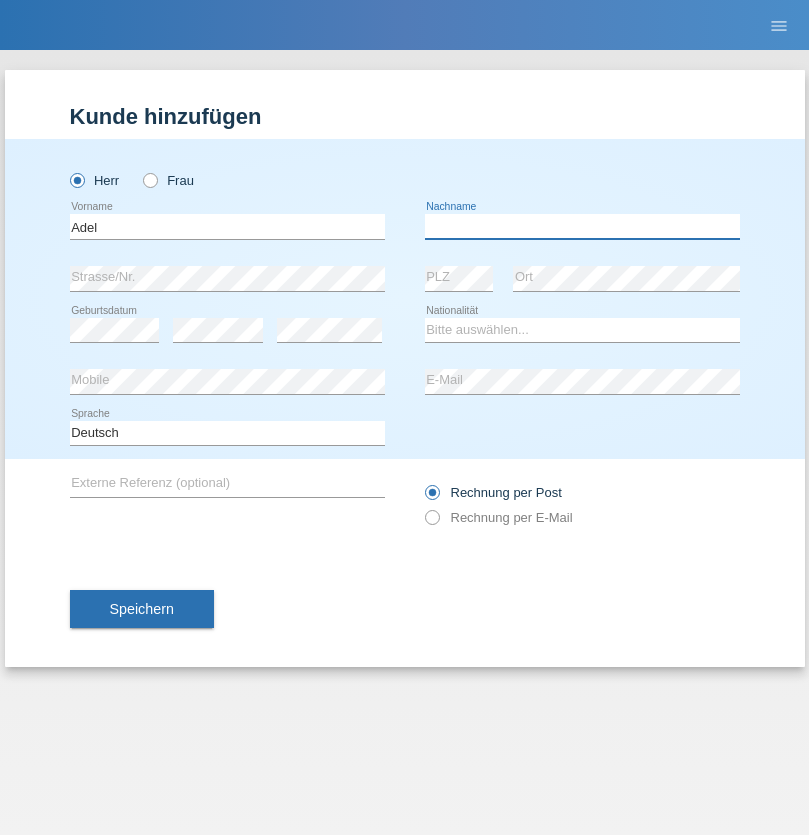 click at bounding box center [582, 226] 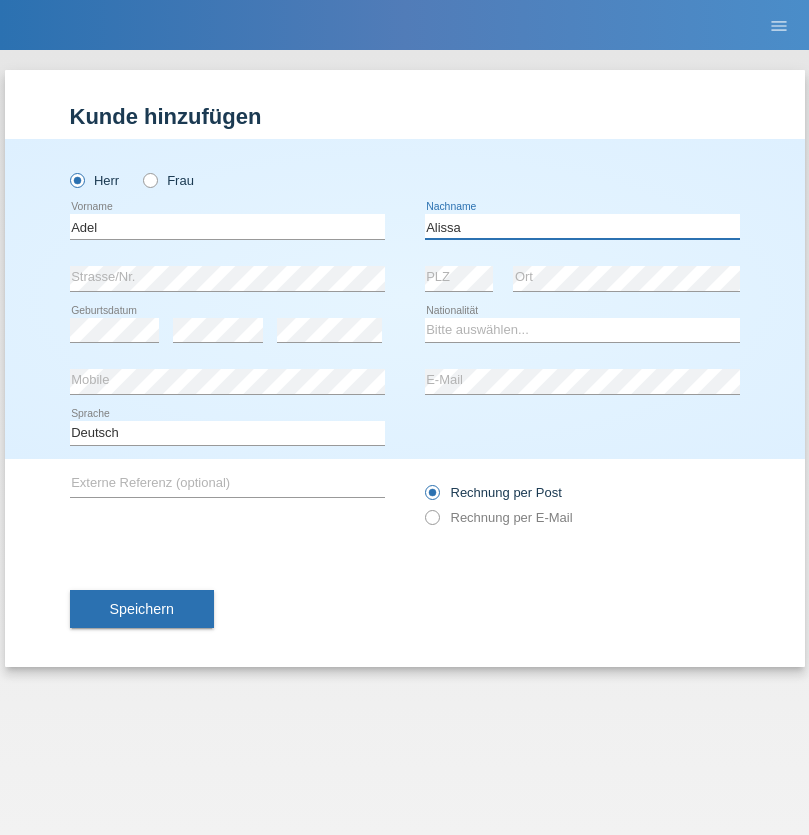 type on "Alissa" 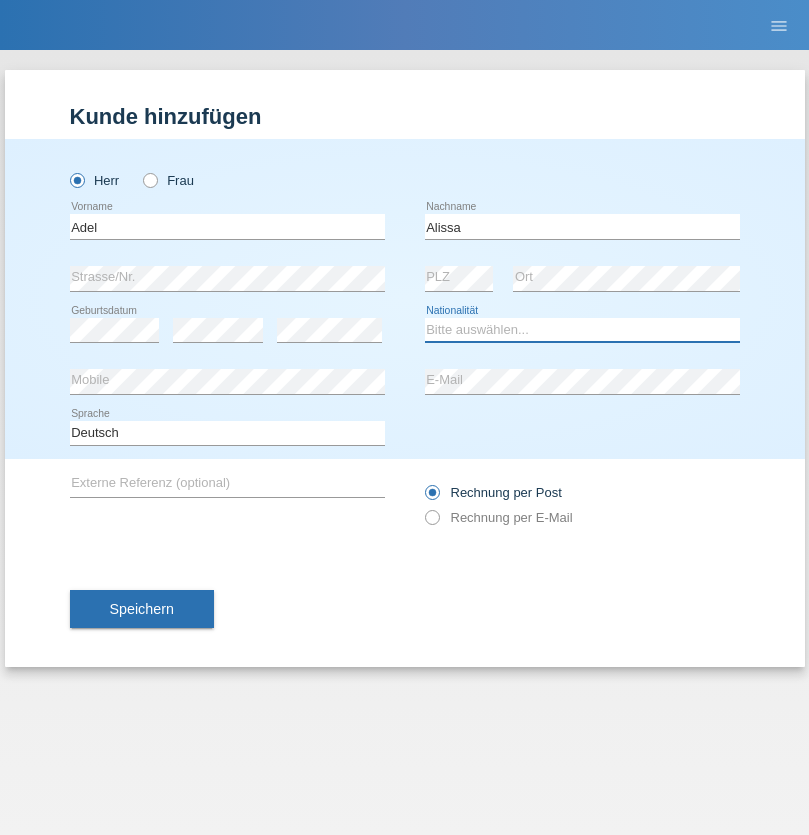 select on "SY" 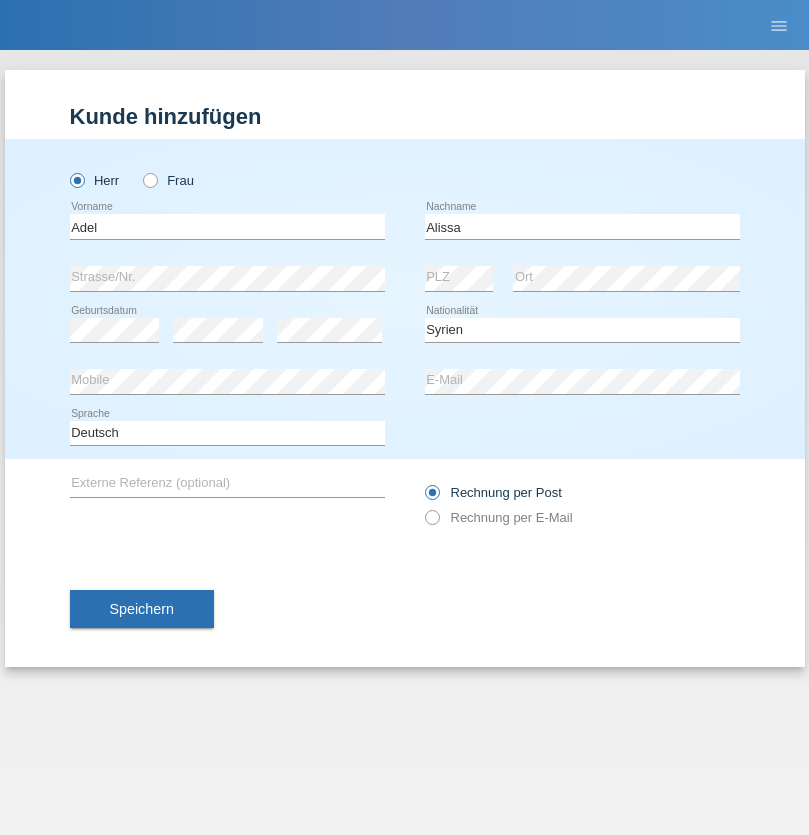 select on "C" 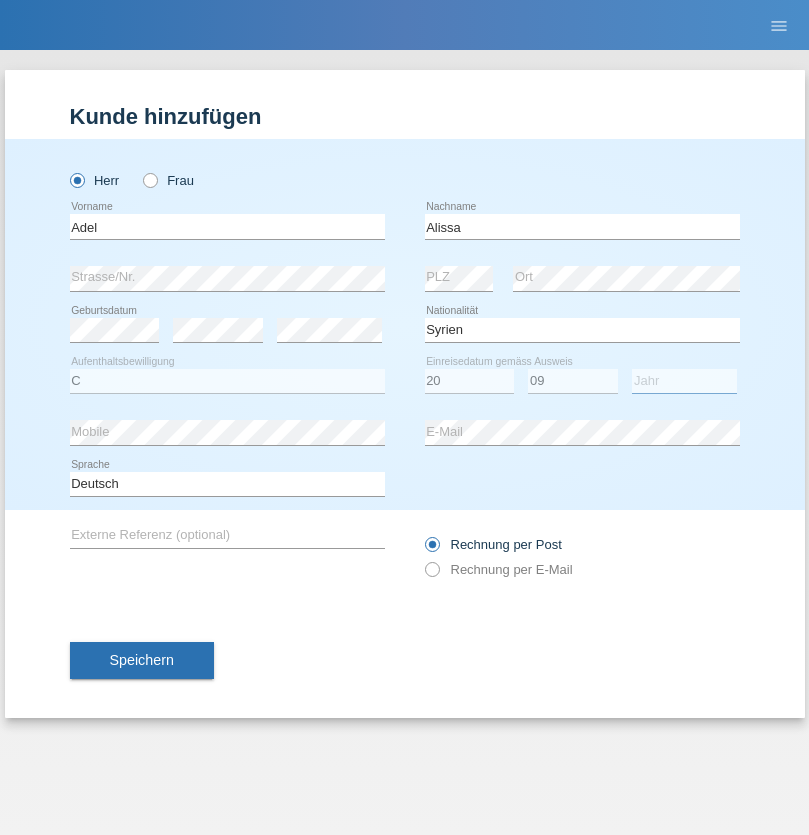 select on "2018" 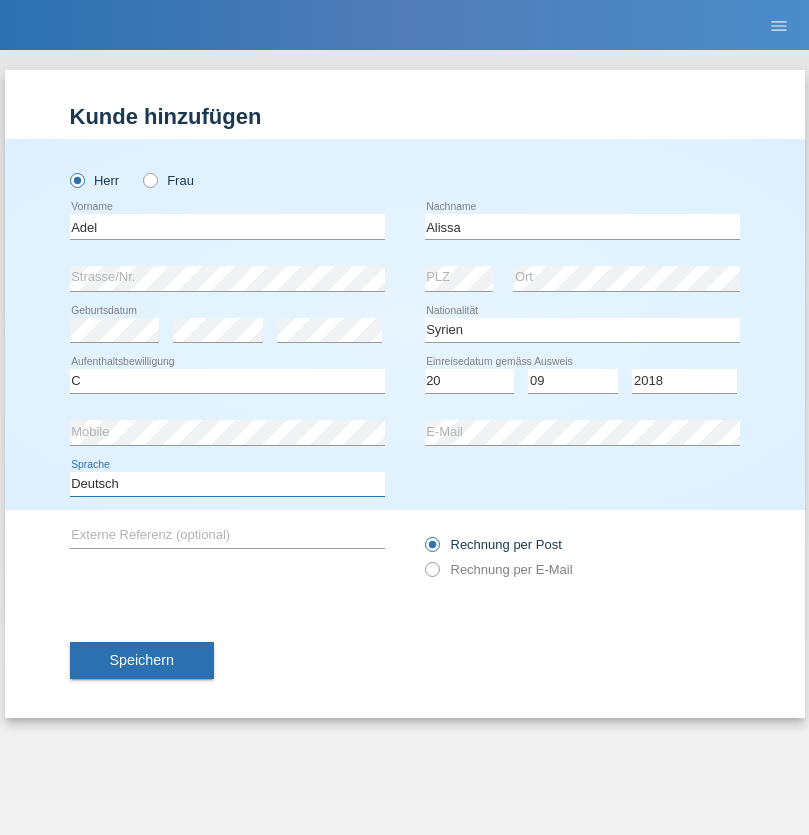 select on "en" 